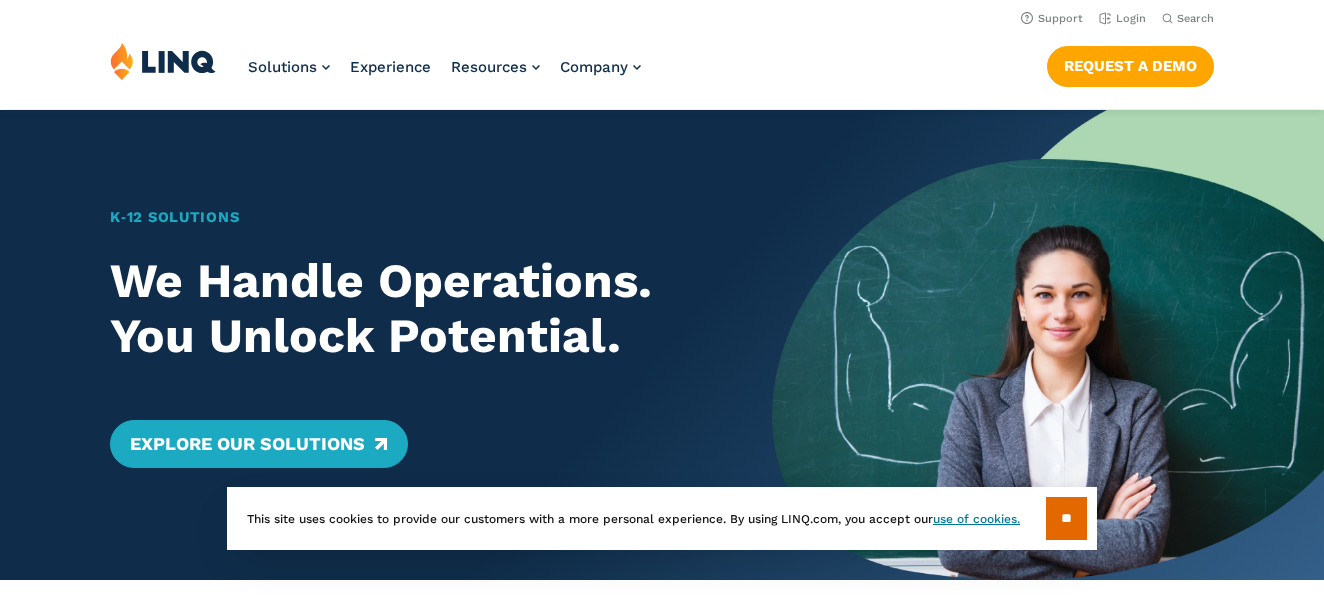 scroll, scrollTop: 0, scrollLeft: 0, axis: both 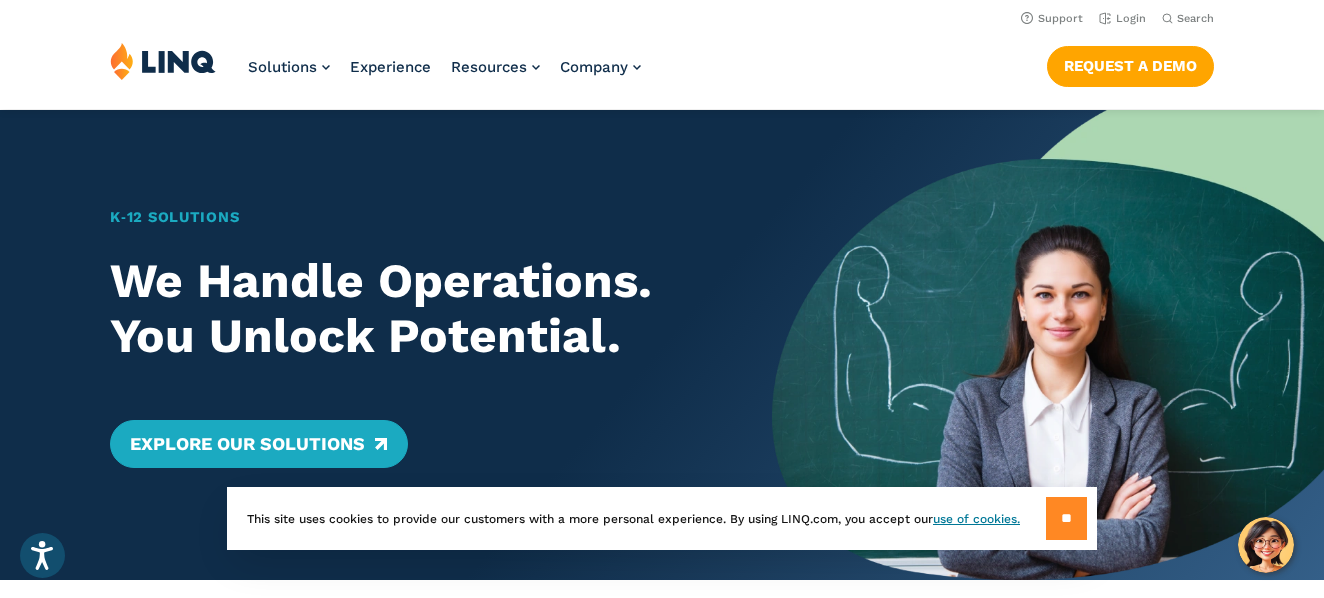 click on "**" at bounding box center (1066, 518) 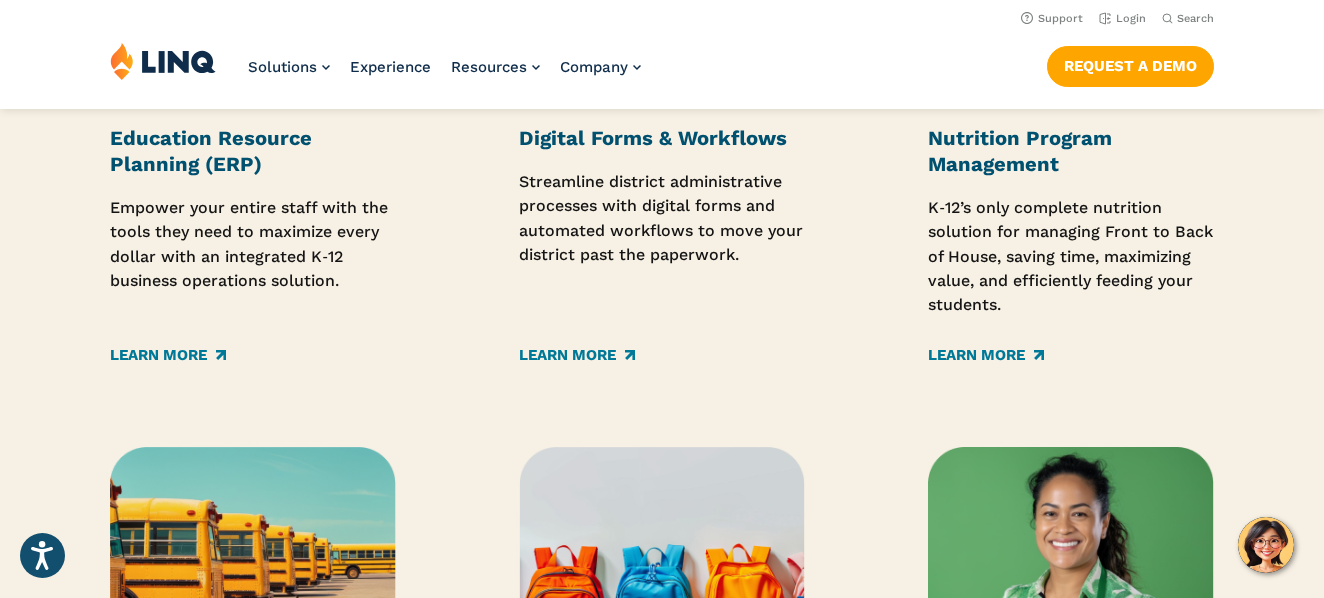 scroll, scrollTop: 0, scrollLeft: 0, axis: both 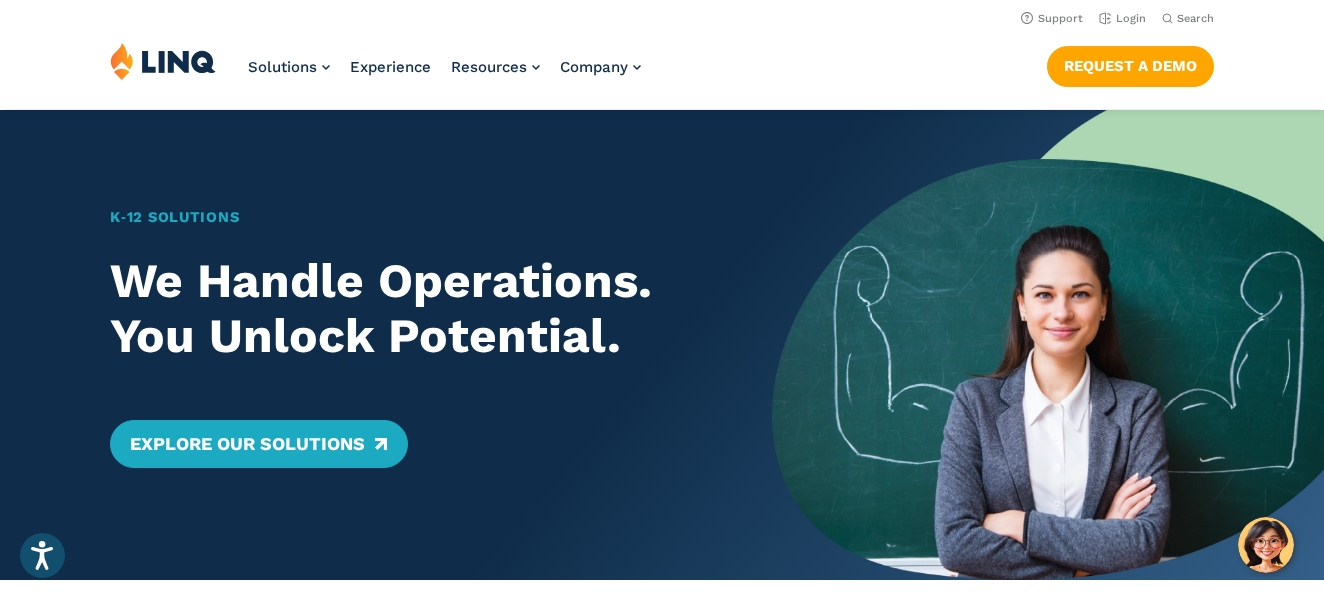 click at bounding box center [1048, 345] 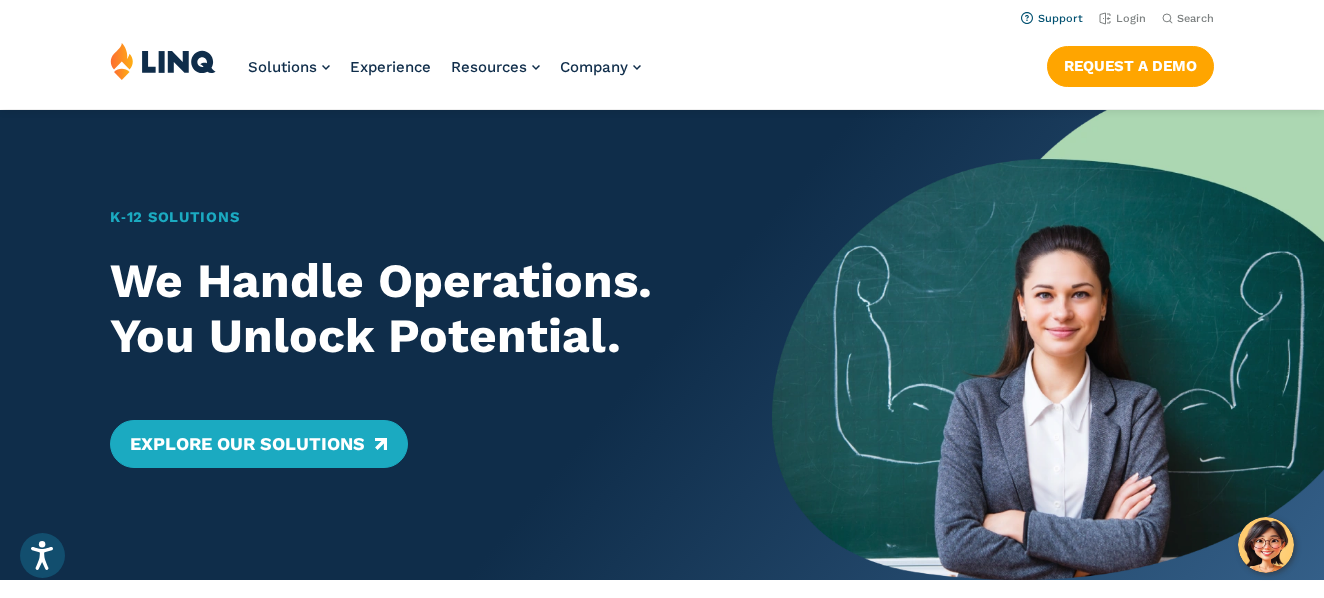 click on "Support" at bounding box center (1052, 18) 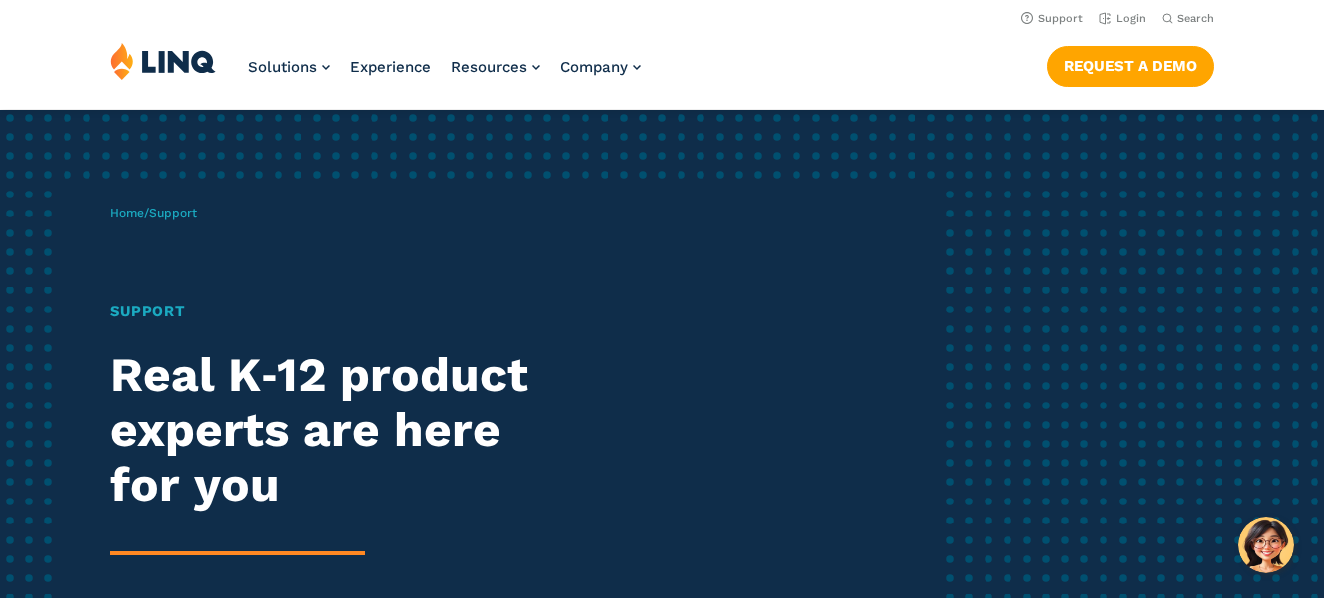 scroll, scrollTop: 0, scrollLeft: 0, axis: both 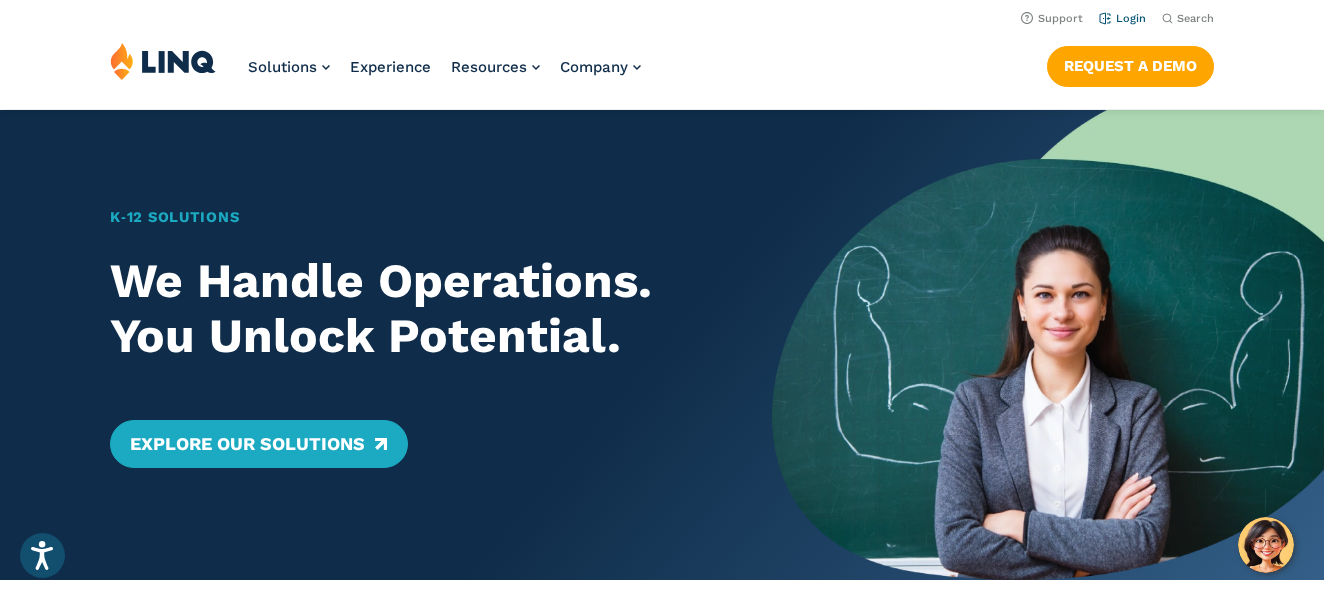 click on "Login" at bounding box center [1122, 18] 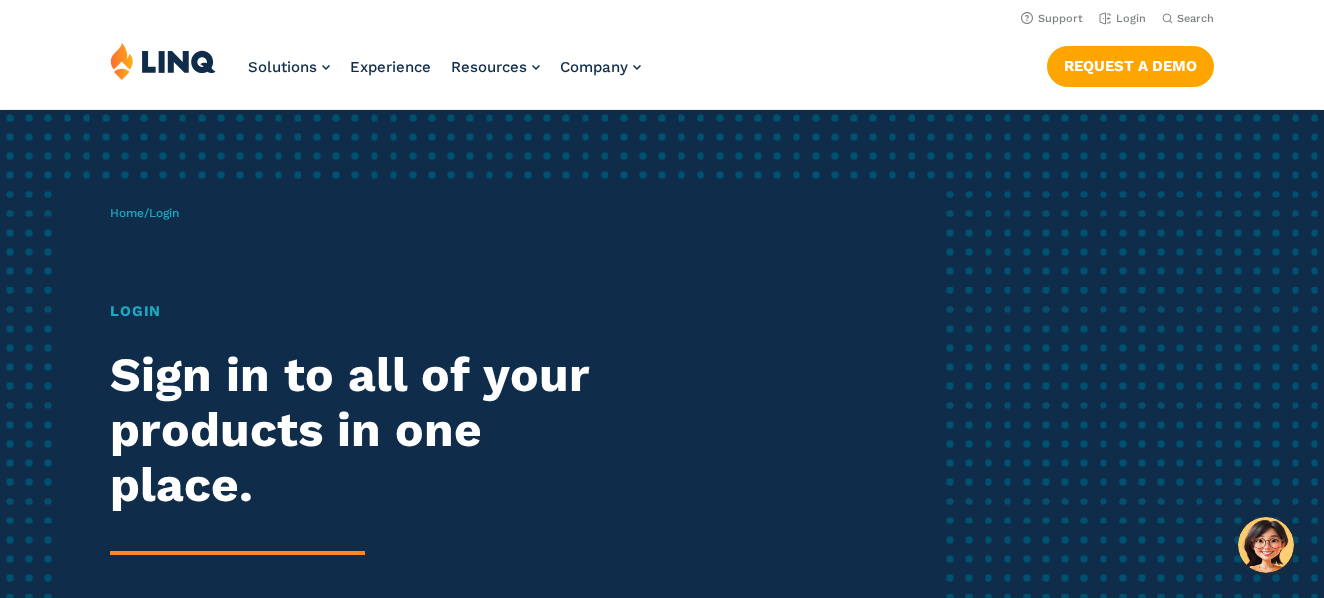 scroll, scrollTop: 0, scrollLeft: 0, axis: both 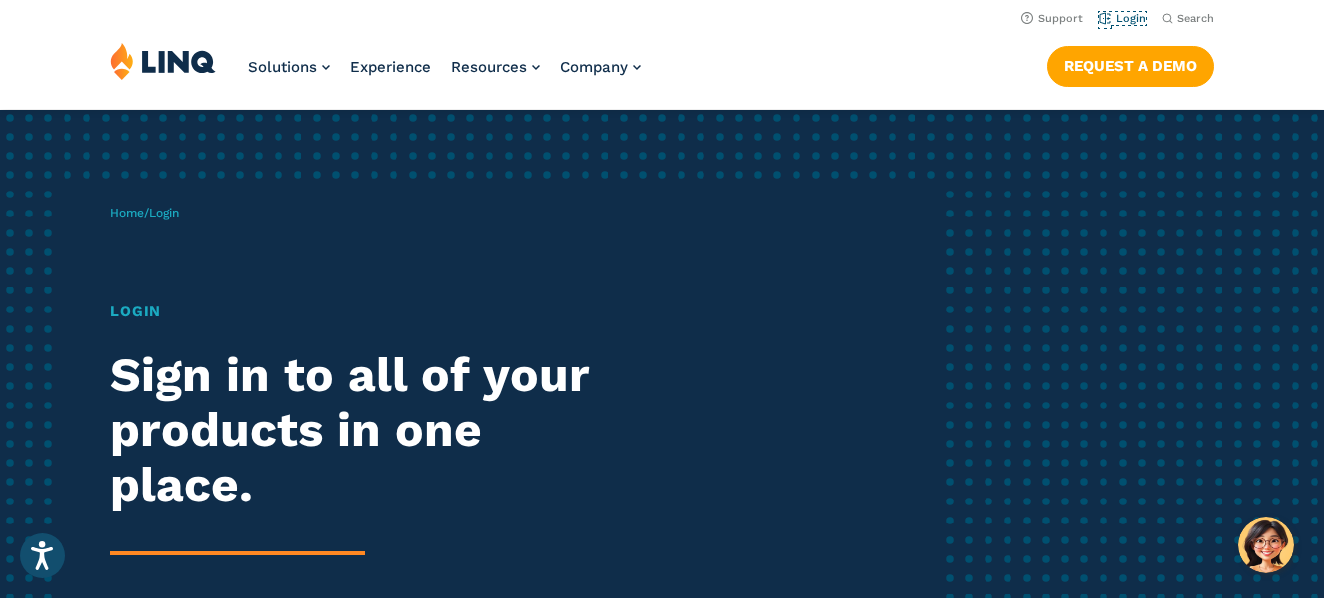 click on "Login" at bounding box center [1122, 18] 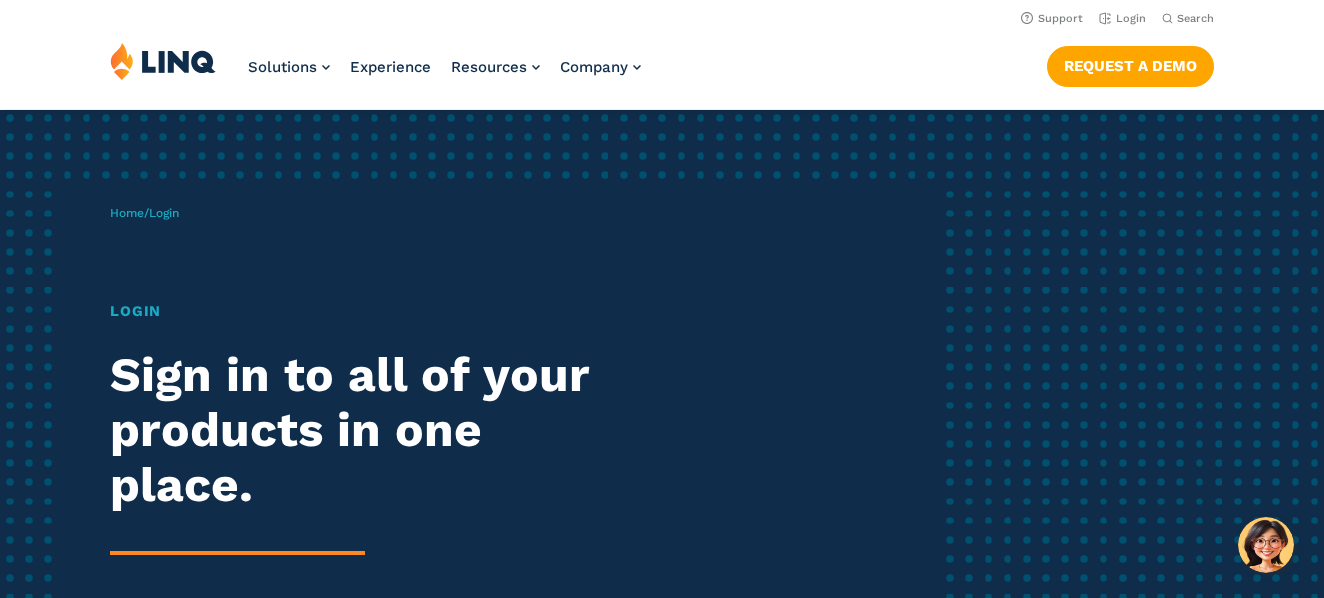 scroll, scrollTop: 0, scrollLeft: 0, axis: both 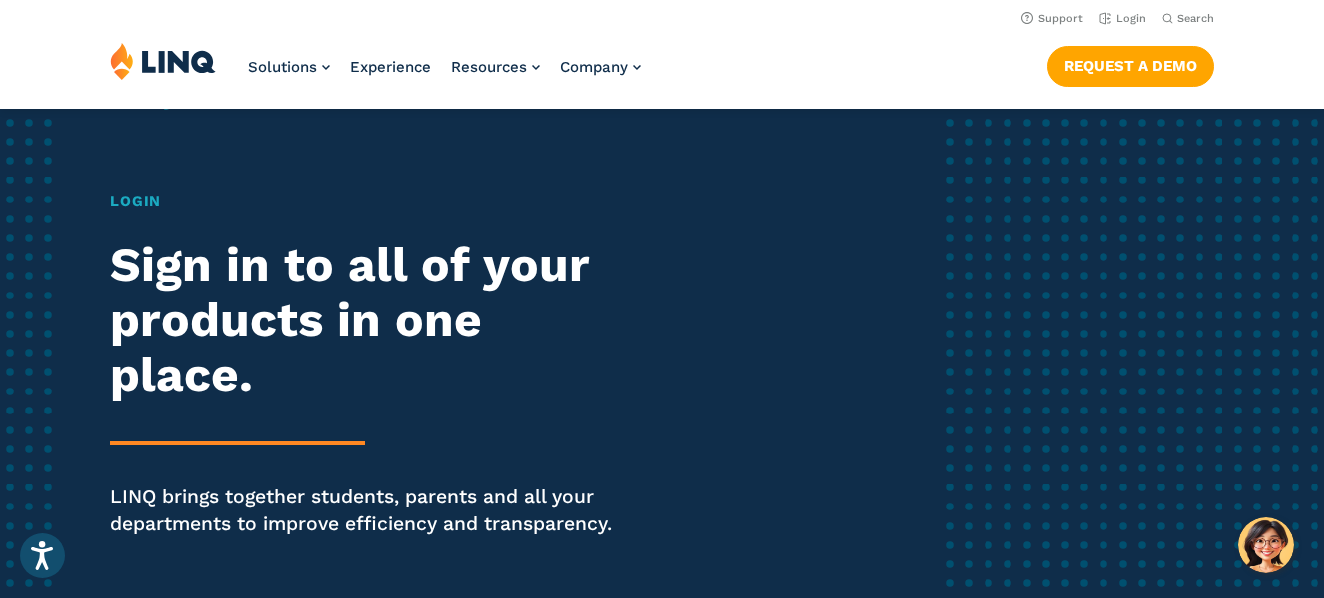 click on "Support
Login
Search
Search for:" at bounding box center [662, 17] 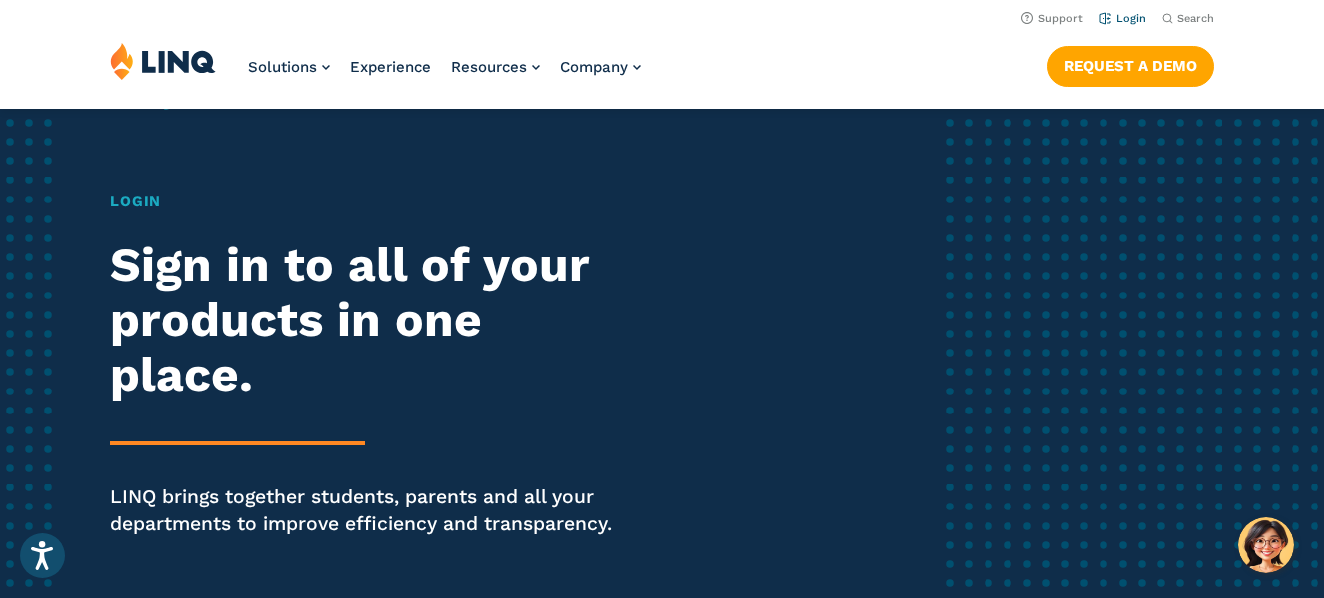 click on "Login" at bounding box center [1122, 18] 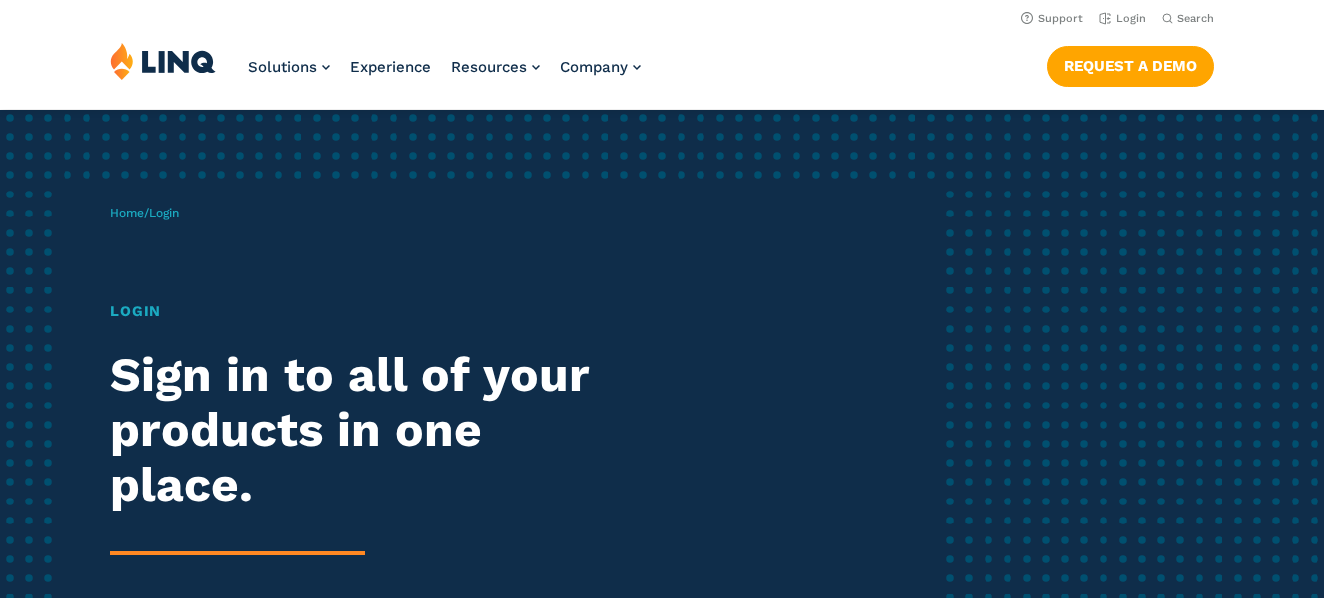 scroll, scrollTop: 0, scrollLeft: 0, axis: both 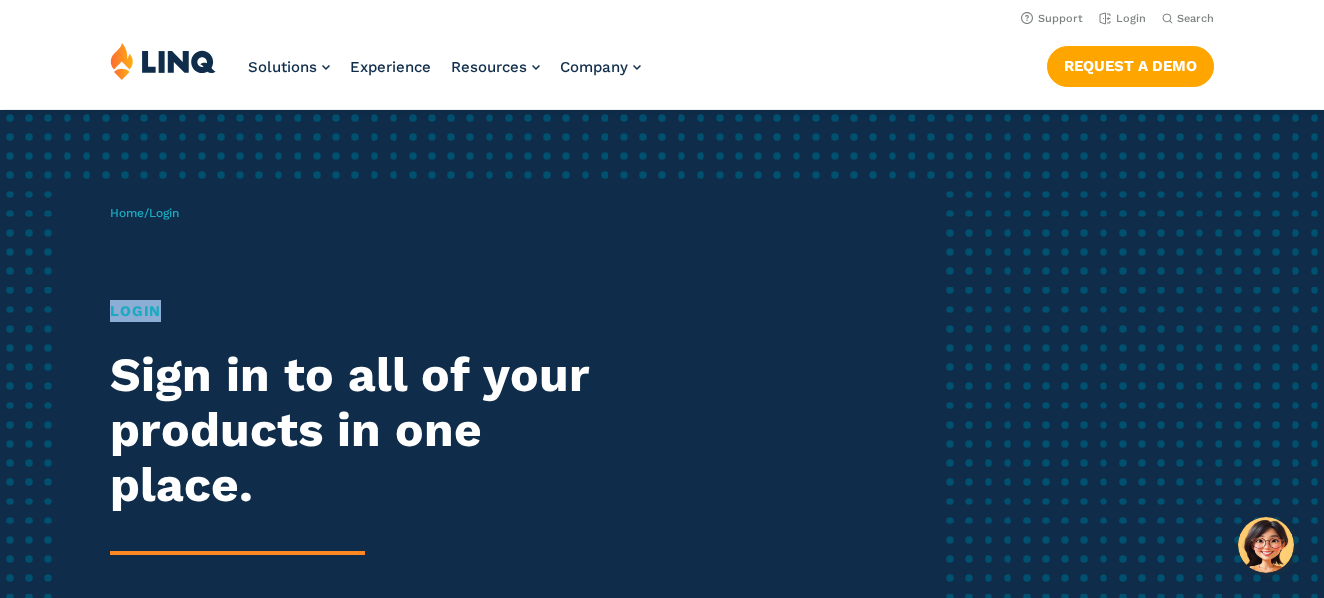 click on "Home  /  Login
Login
Sign in to all of your products in one place.
LINQ brings together students, parents and all your departments to improve efficiency and transparency." at bounding box center [662, 454] 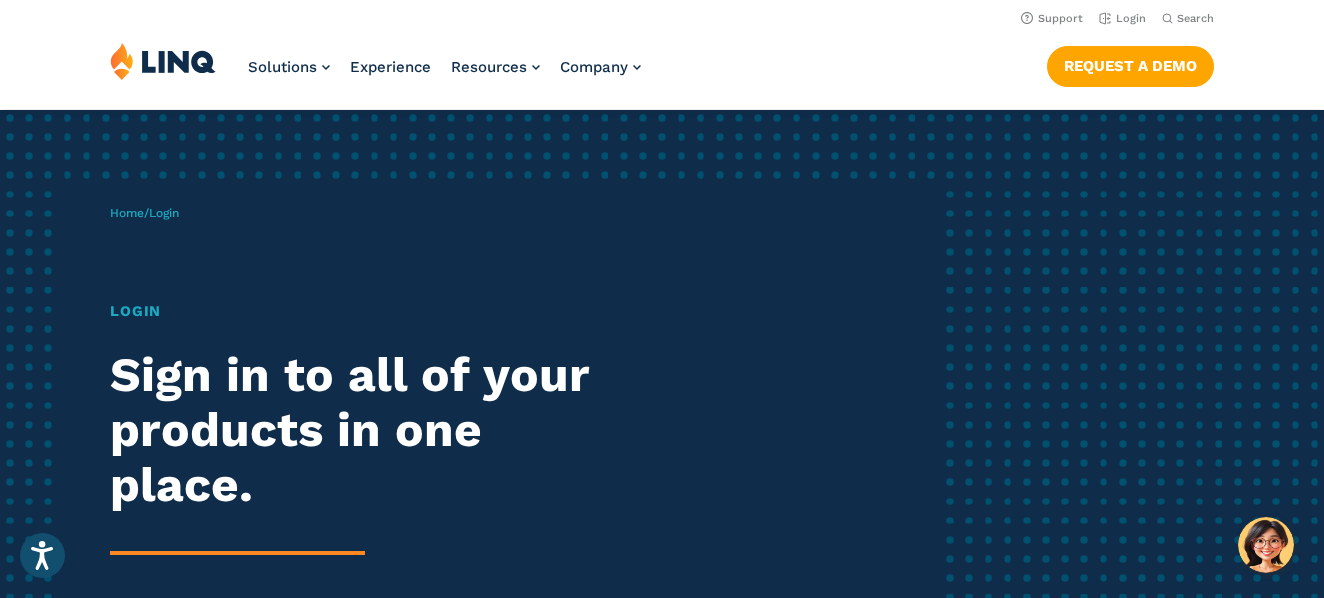 click on "Login" at bounding box center [164, 213] 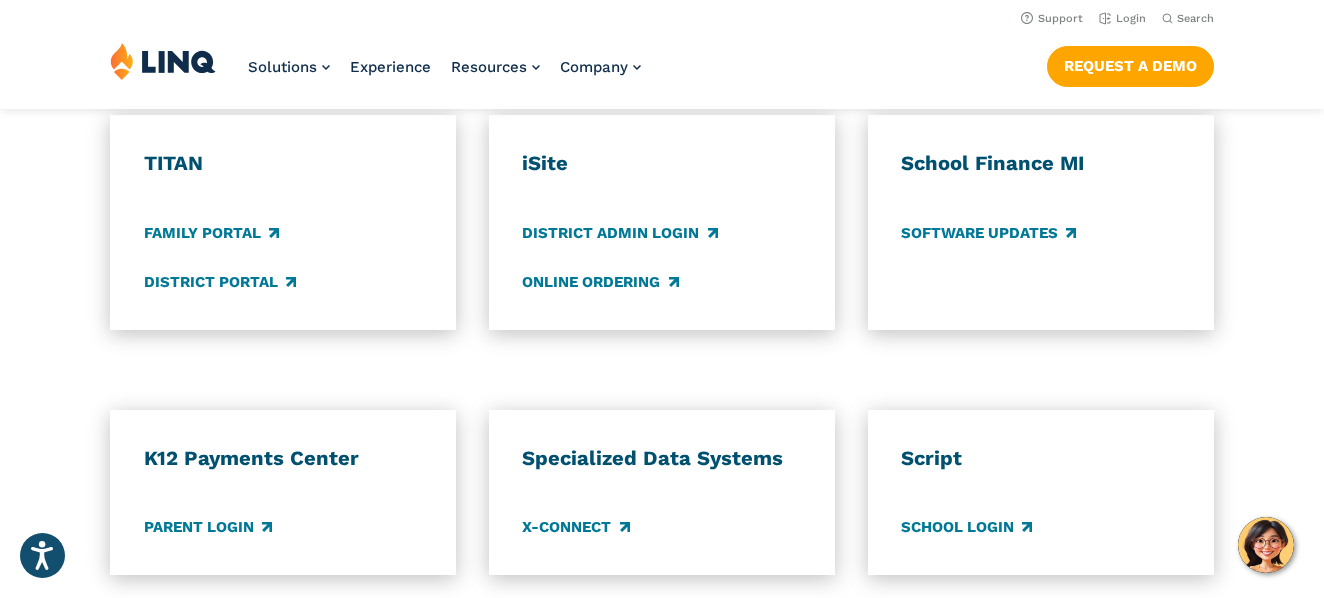 scroll, scrollTop: 1547, scrollLeft: 0, axis: vertical 